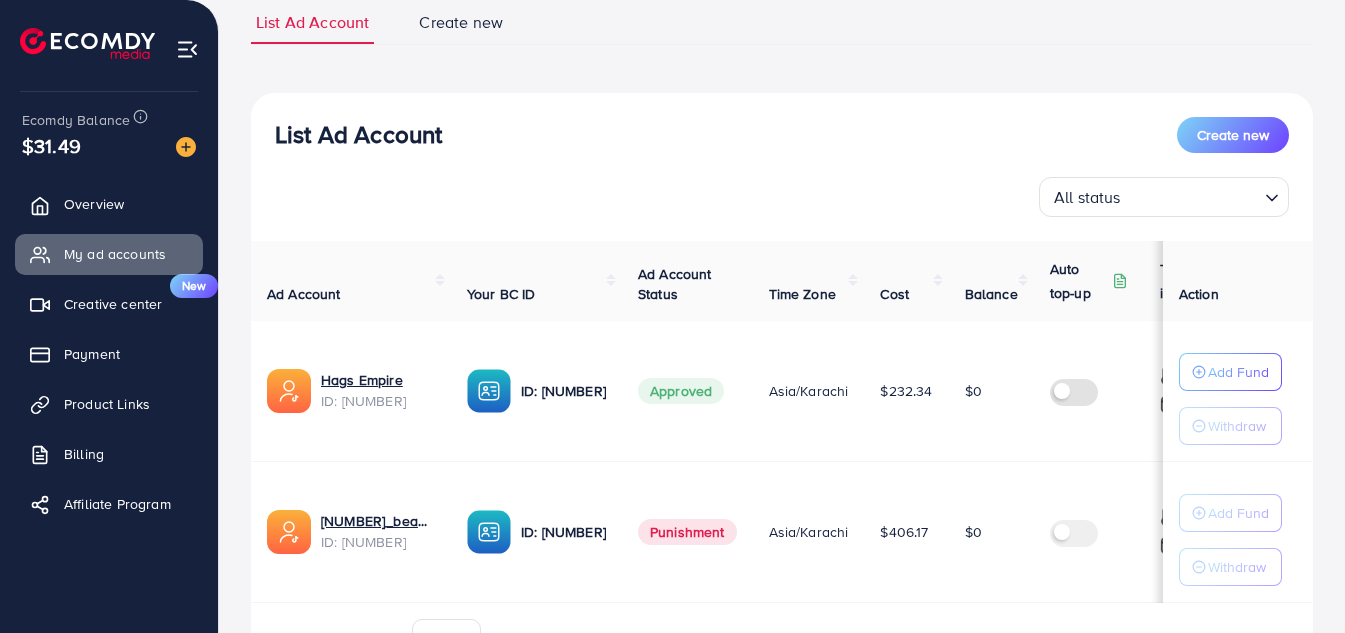 scroll, scrollTop: 0, scrollLeft: 0, axis: both 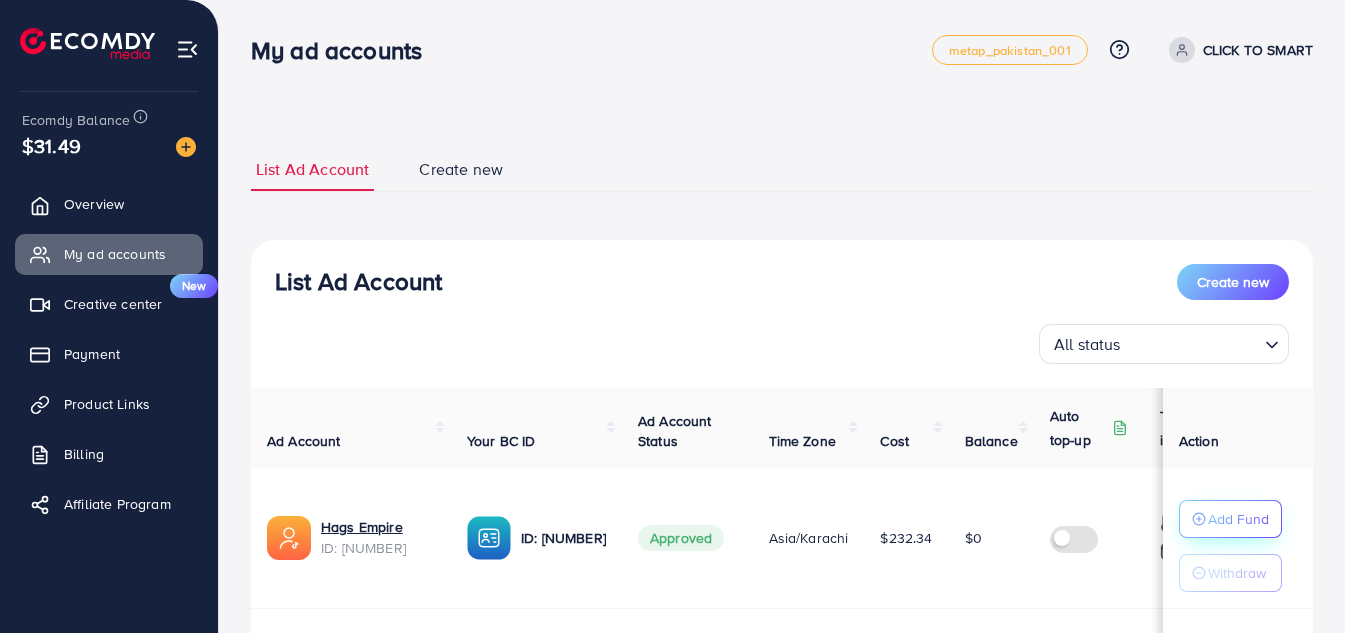 click on "Add Fund" at bounding box center (1238, 519) 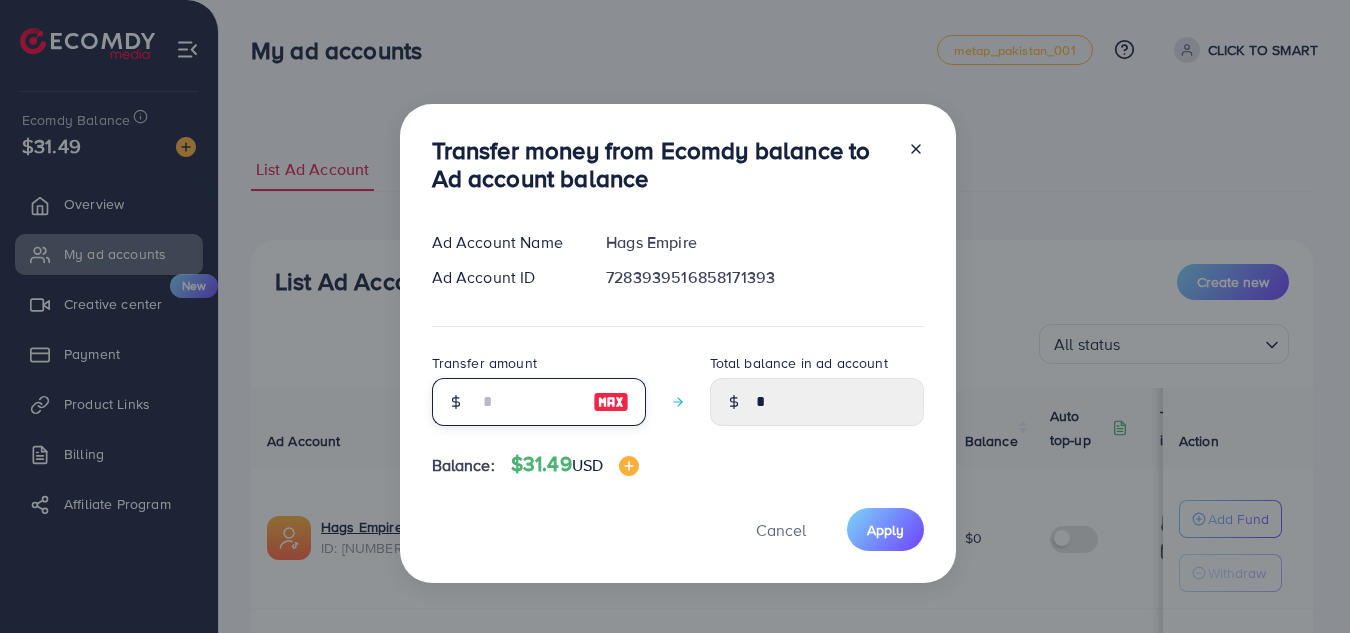 click at bounding box center (528, 402) 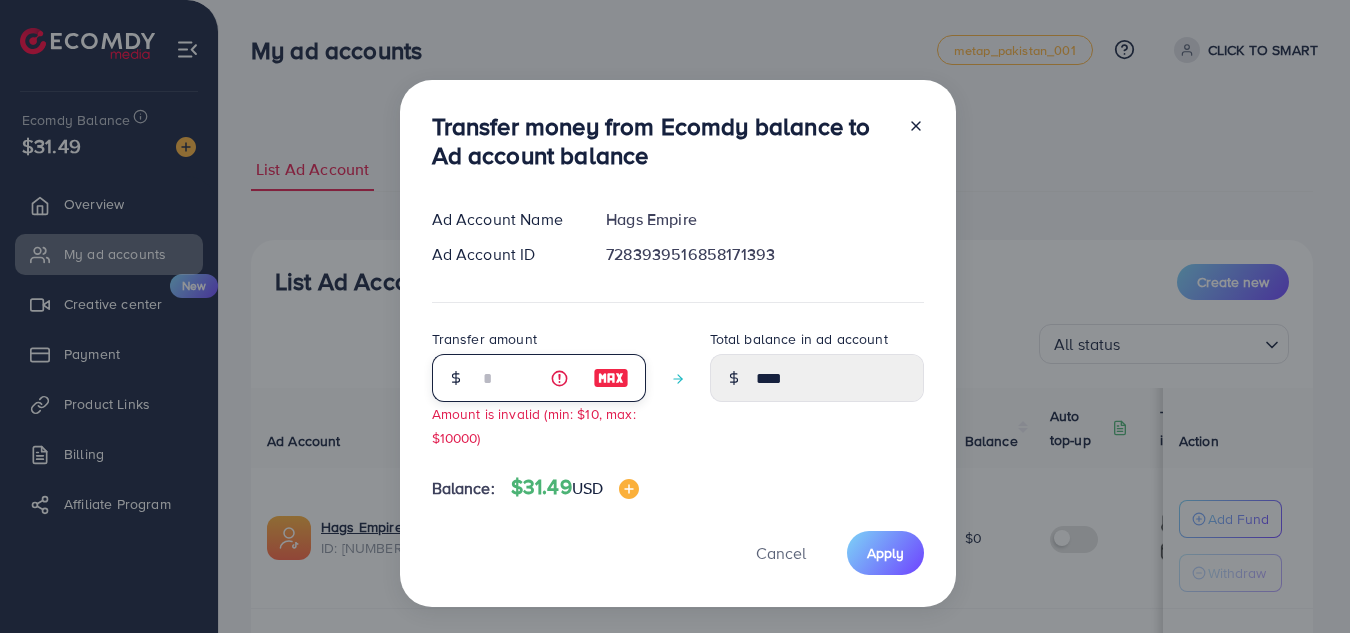 type on "**" 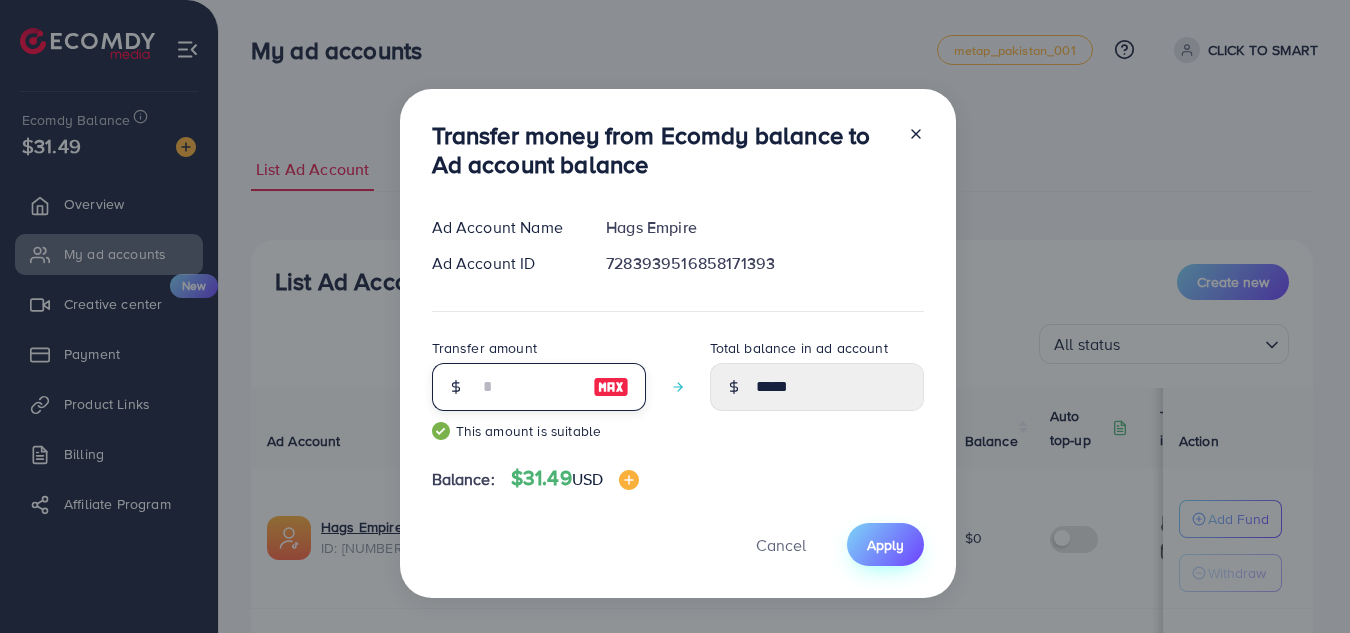 type on "**" 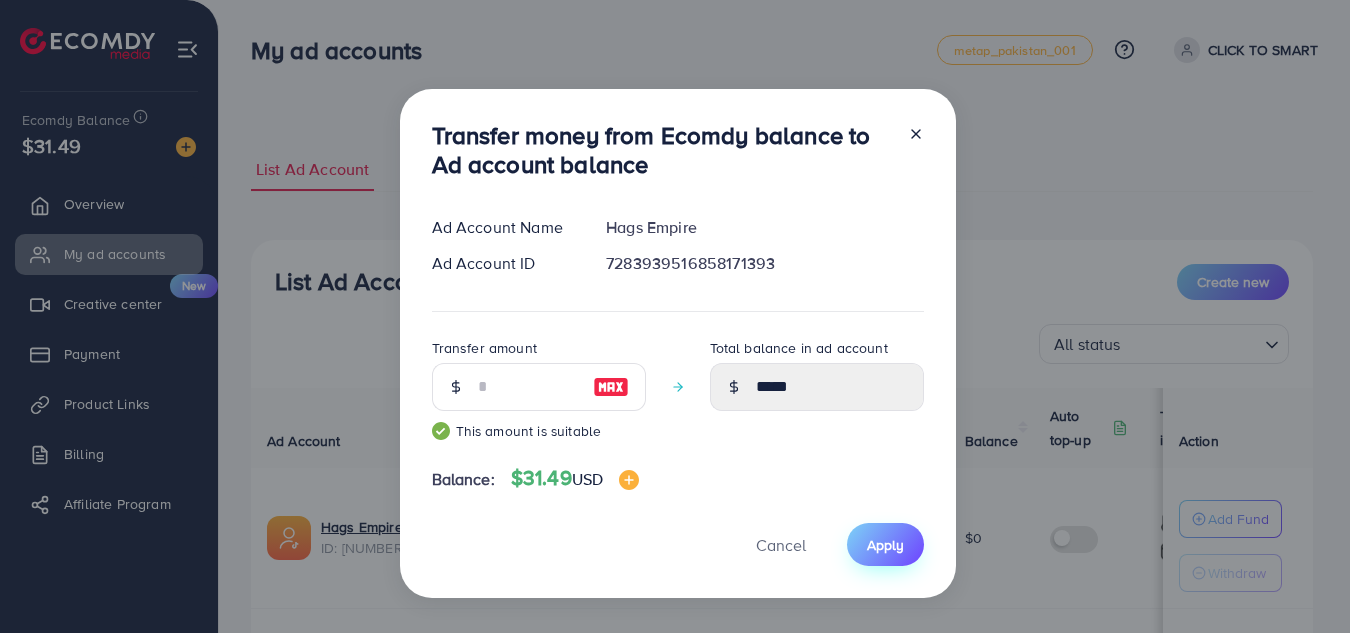 click on "Apply" at bounding box center (885, 545) 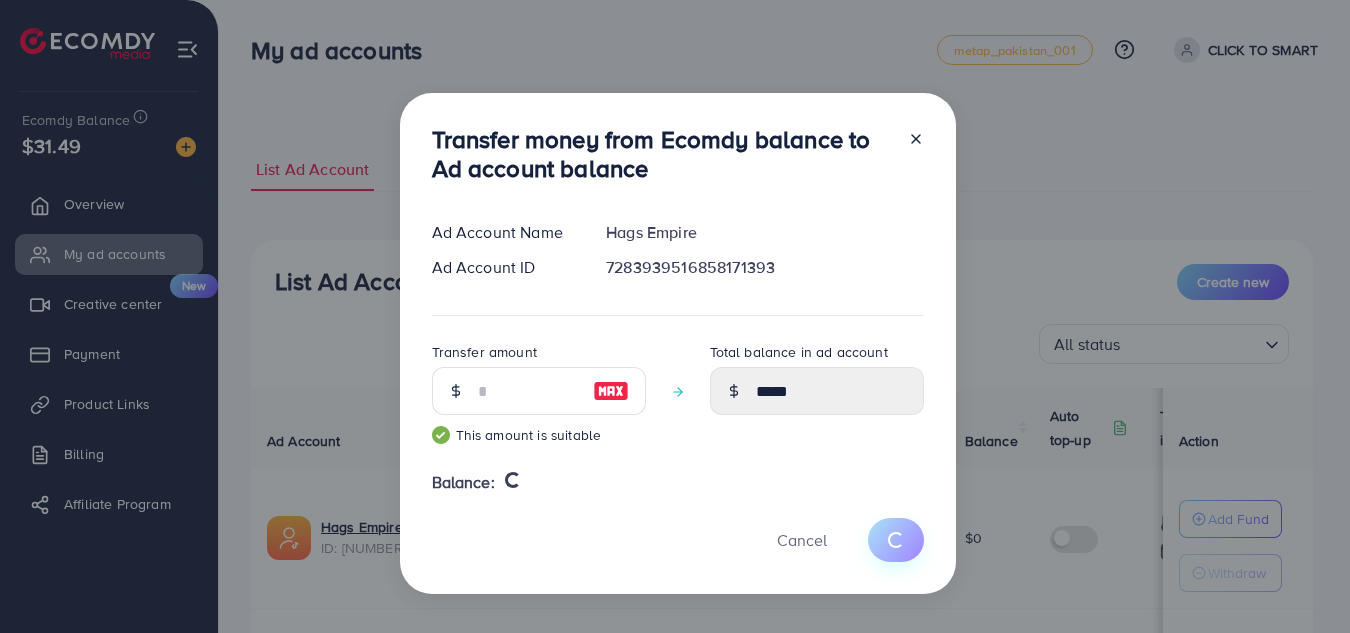 type 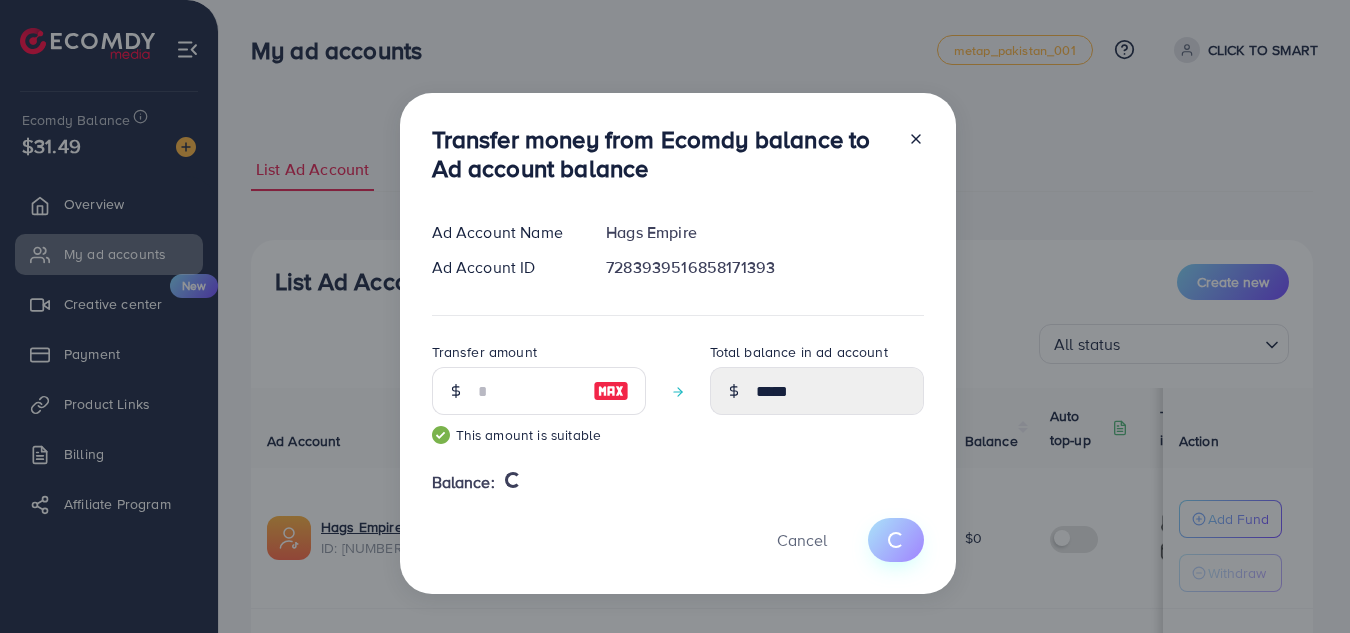 type on "*" 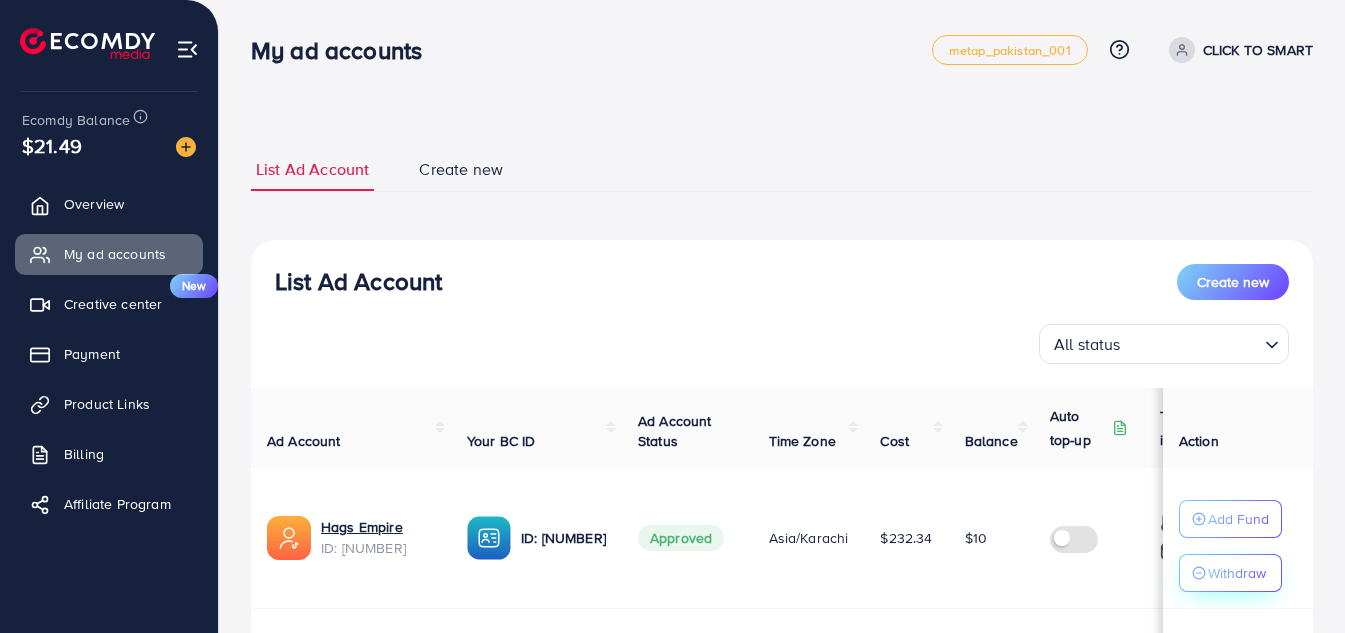 click on "Withdraw" at bounding box center [1237, 573] 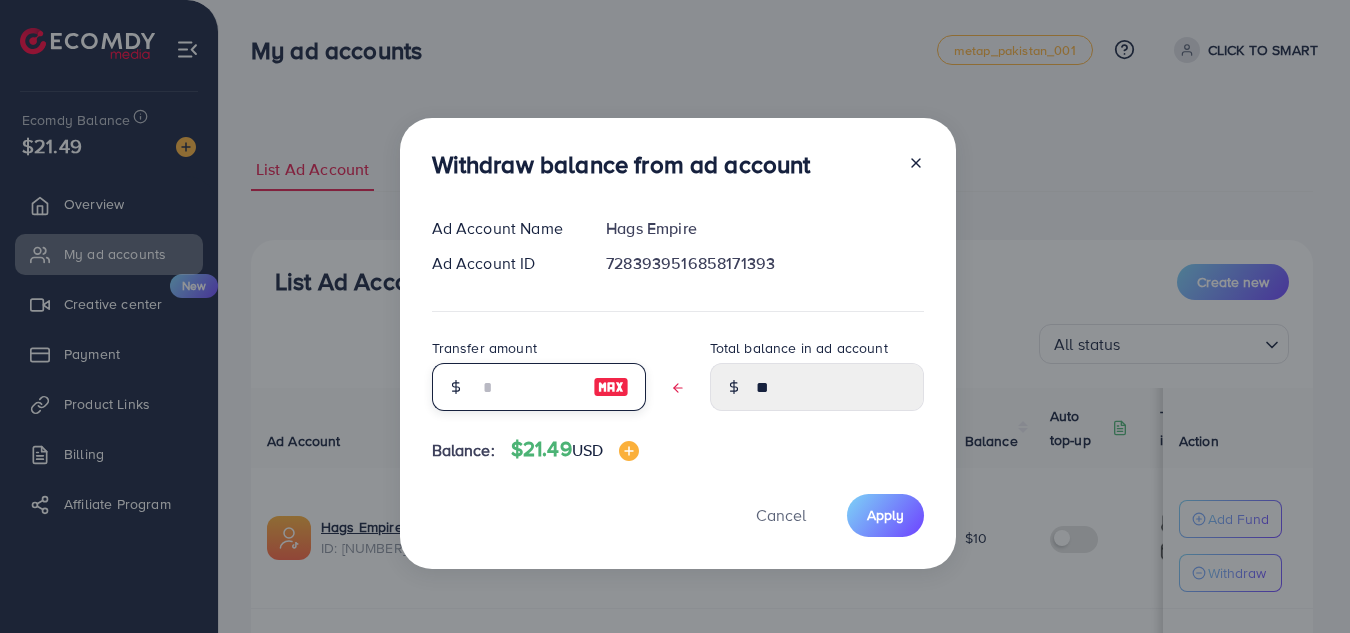click at bounding box center [528, 387] 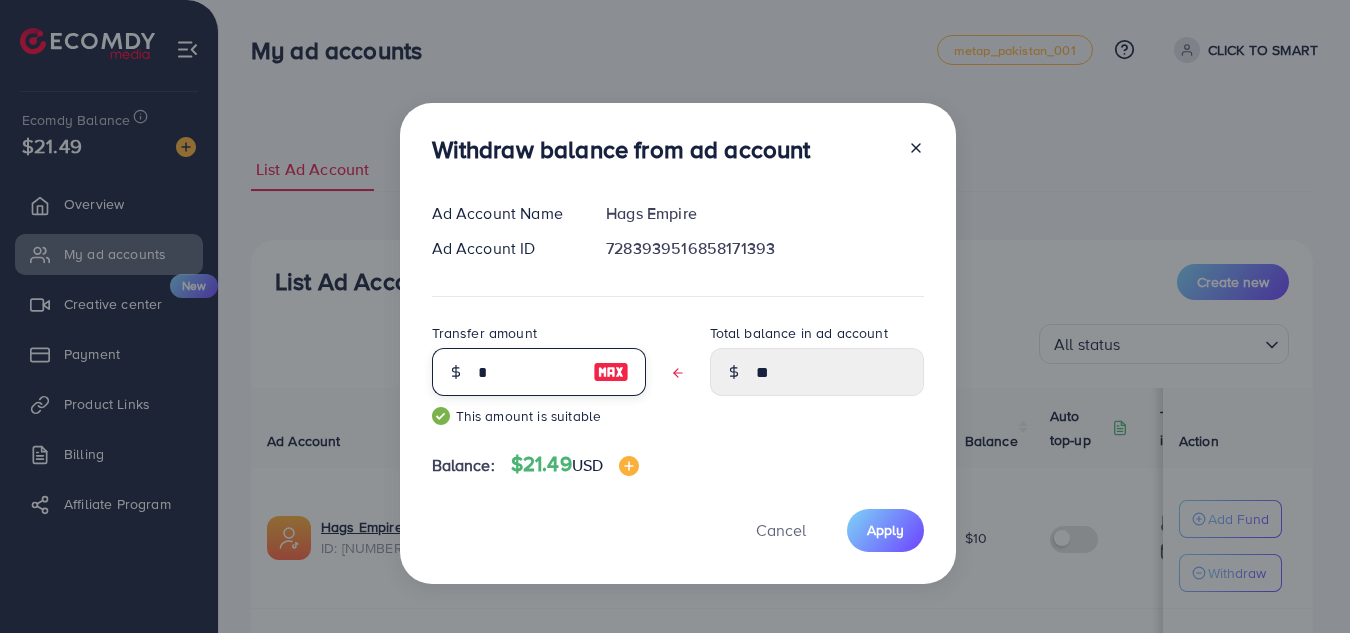 type on "****" 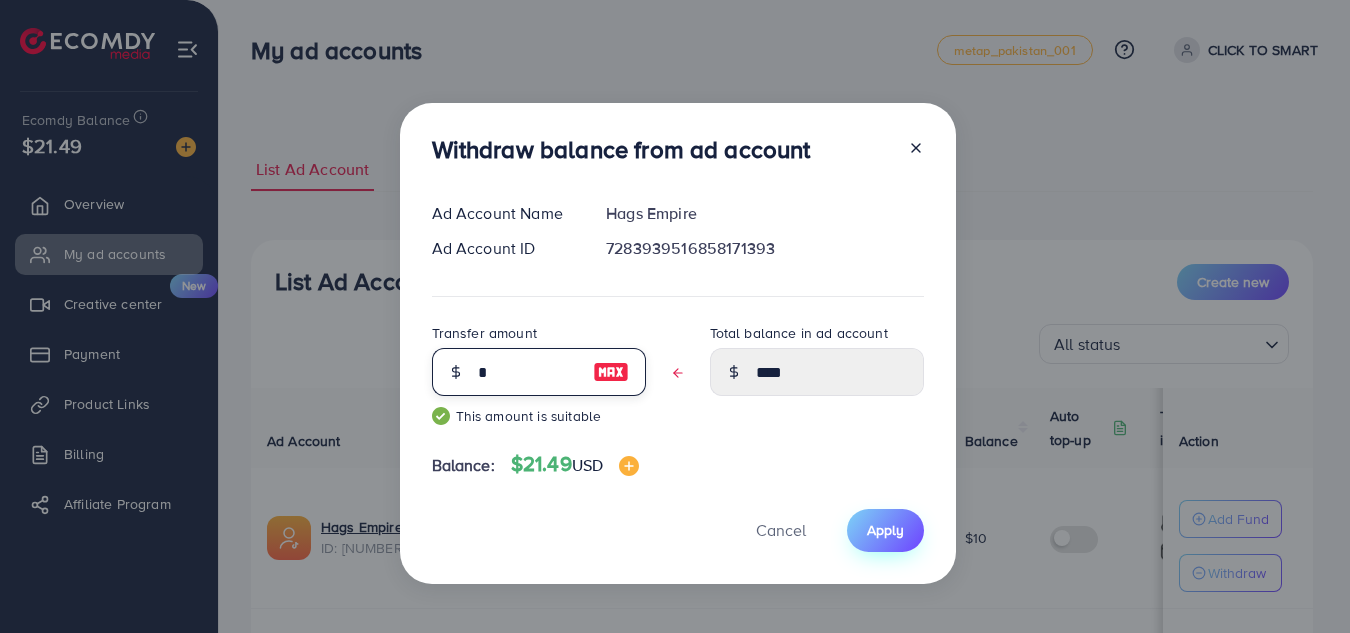 type on "*" 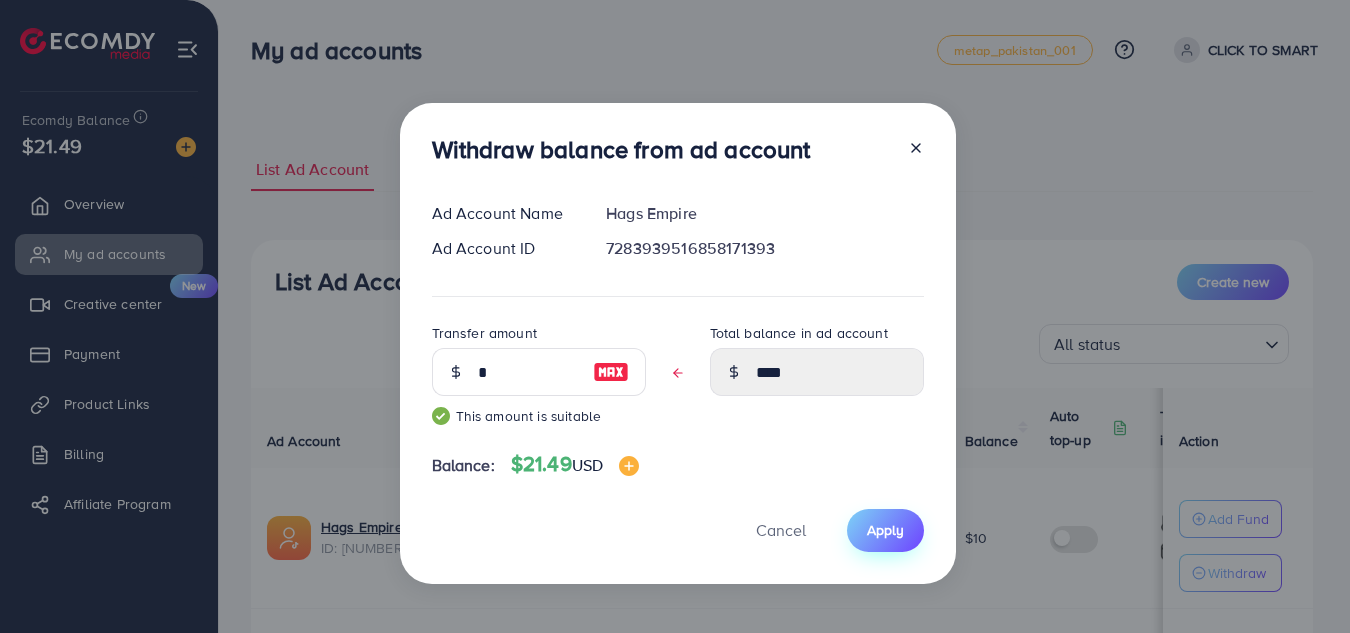 click on "Apply" at bounding box center [885, 530] 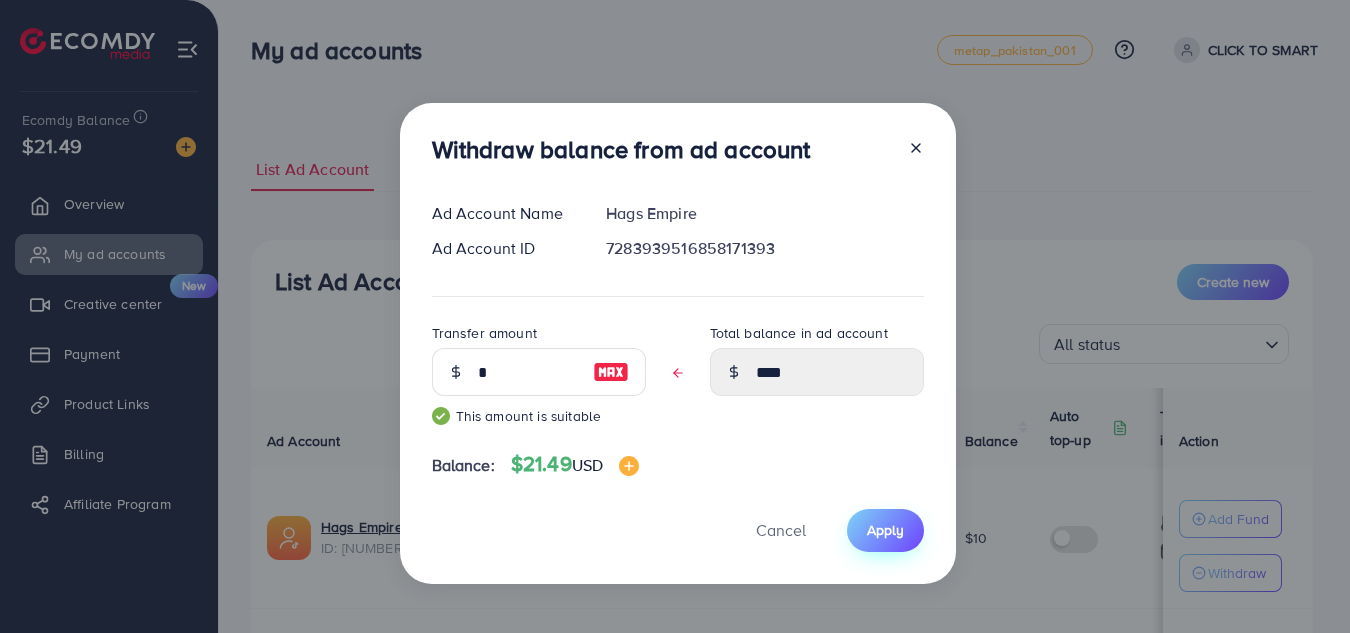 click on "Apply" at bounding box center (885, 530) 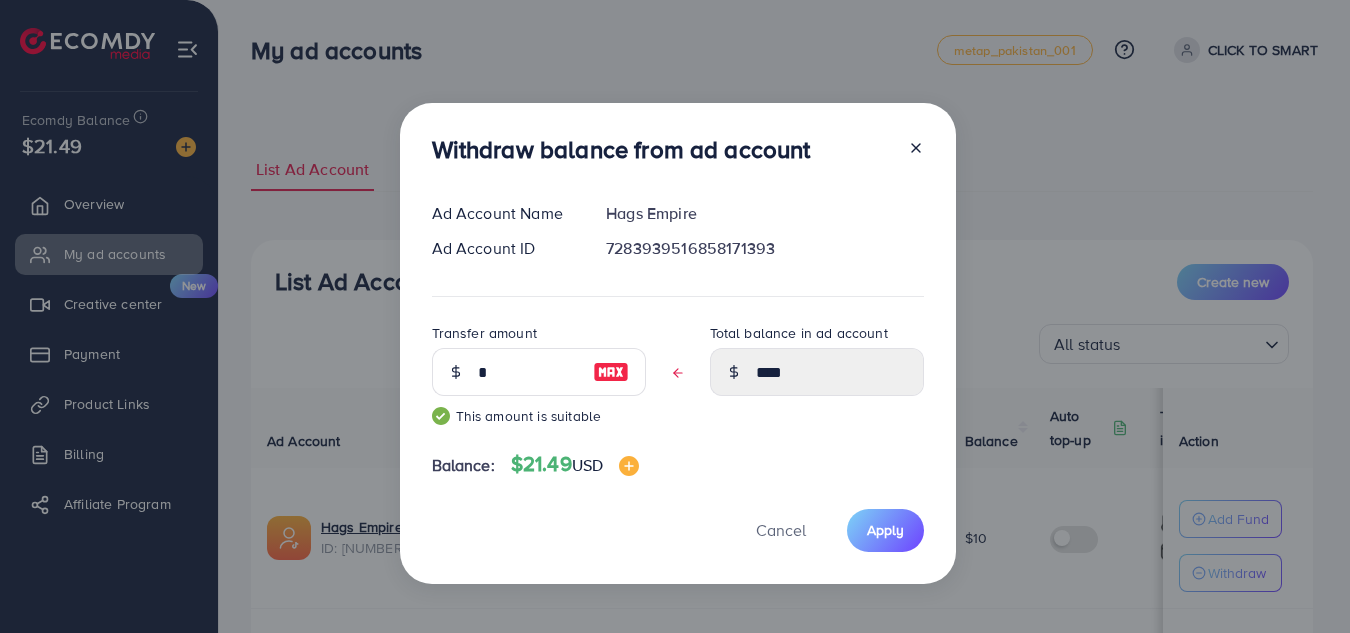 drag, startPoint x: 878, startPoint y: 303, endPoint x: 925, endPoint y: 269, distance: 58.00862 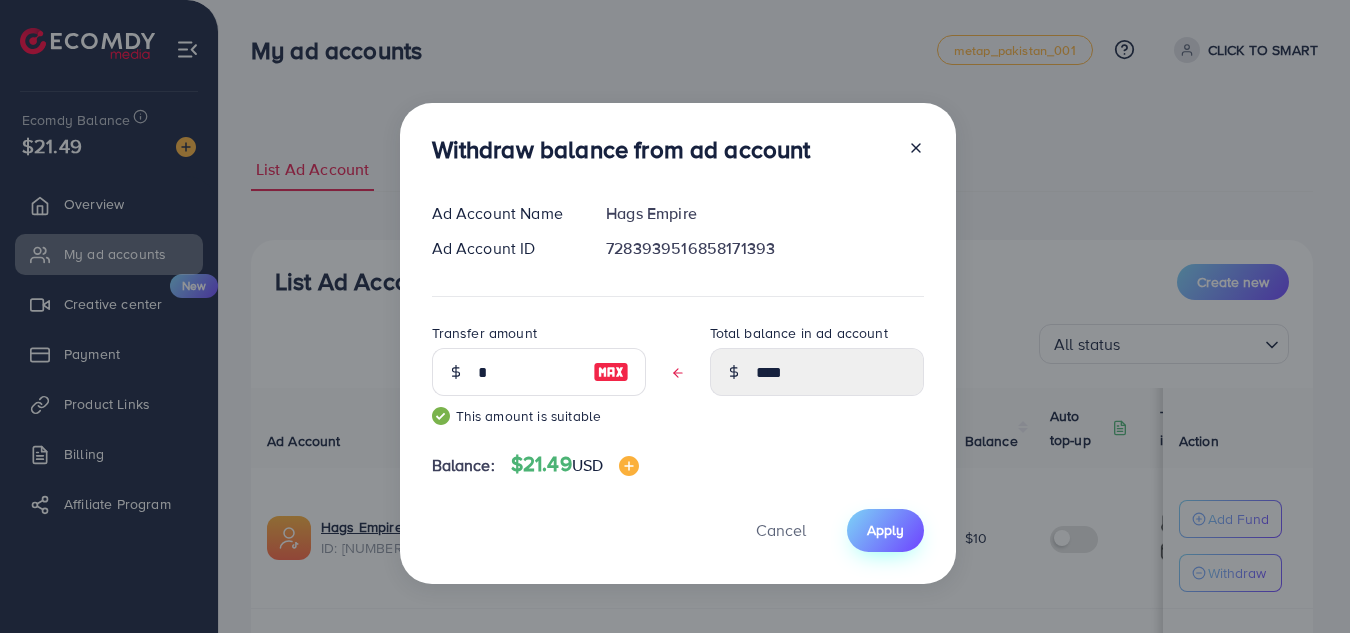 click on "Apply" at bounding box center (885, 530) 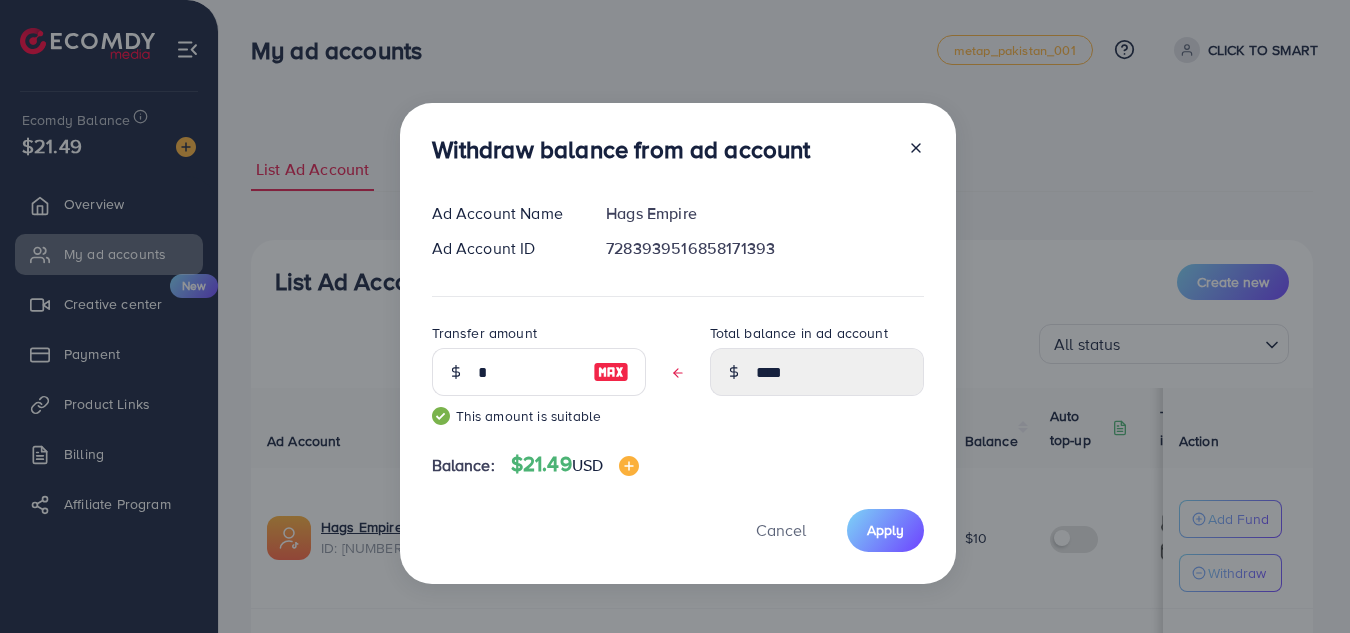 click 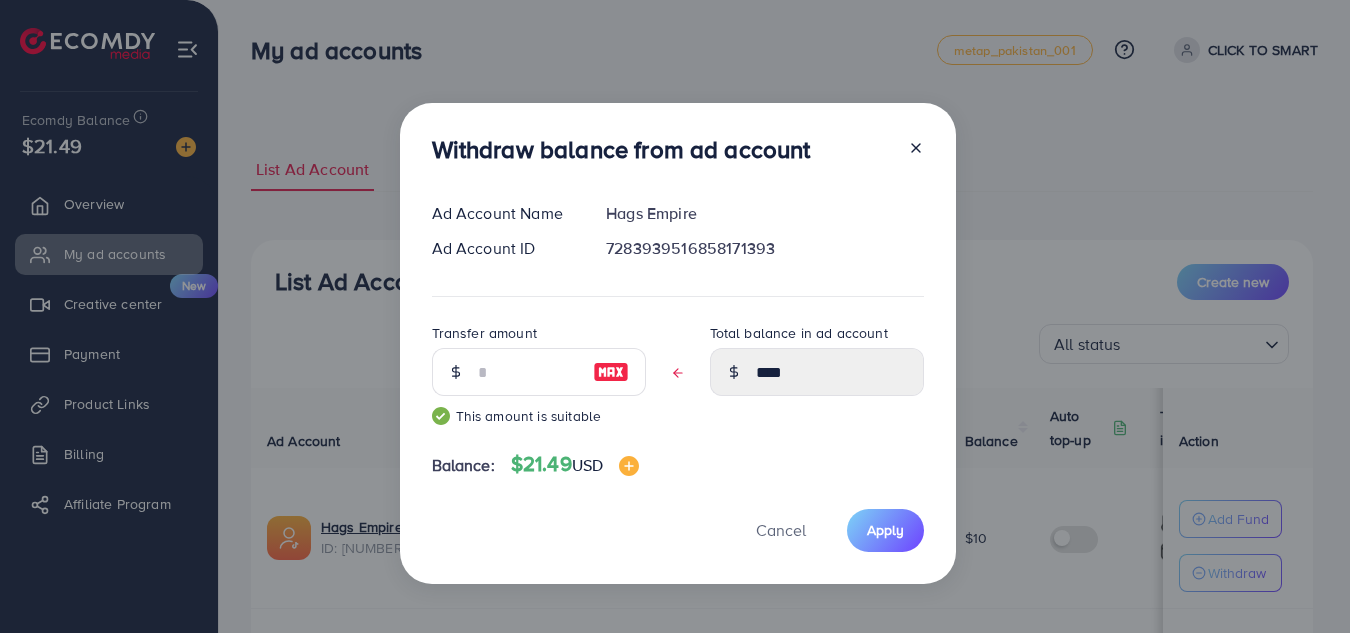 type on "**" 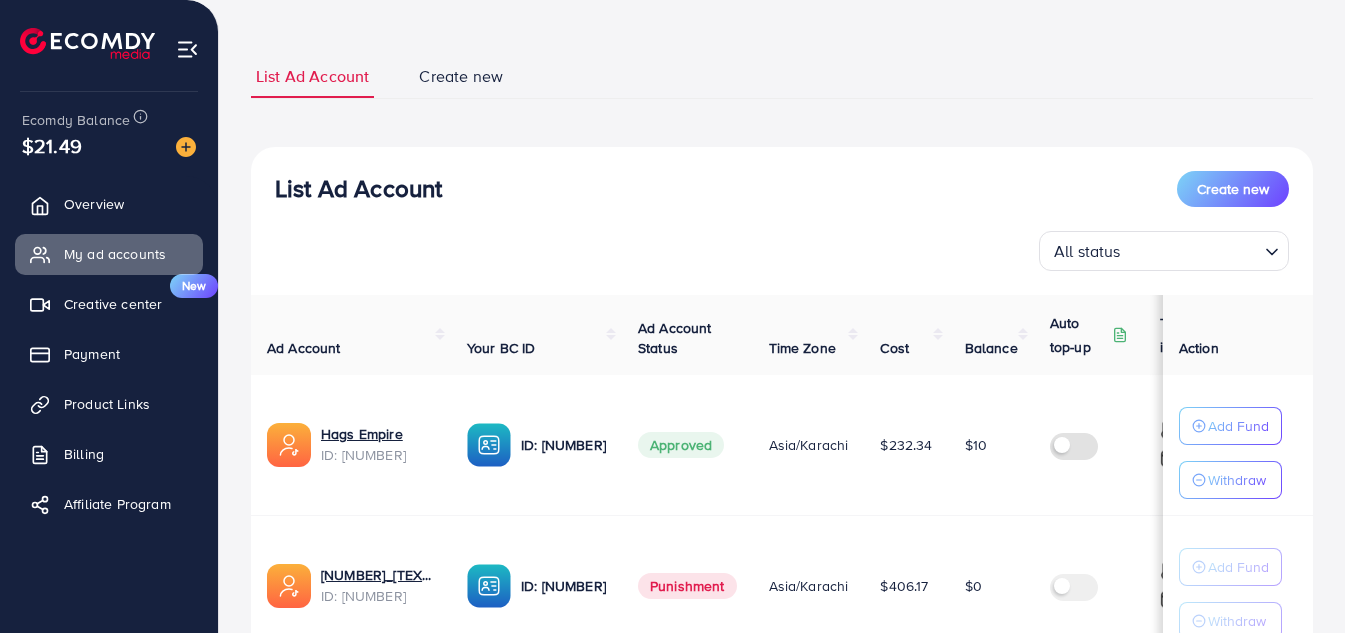 scroll, scrollTop: 66, scrollLeft: 0, axis: vertical 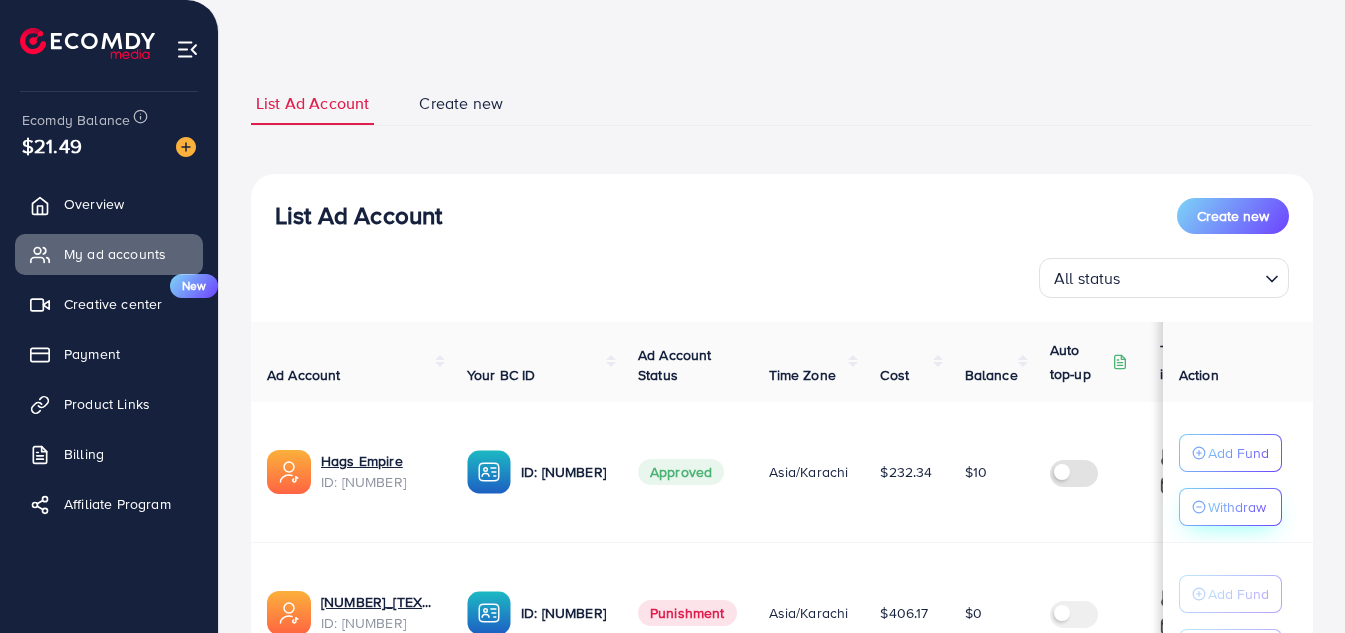 click on "Withdraw" at bounding box center (1237, 507) 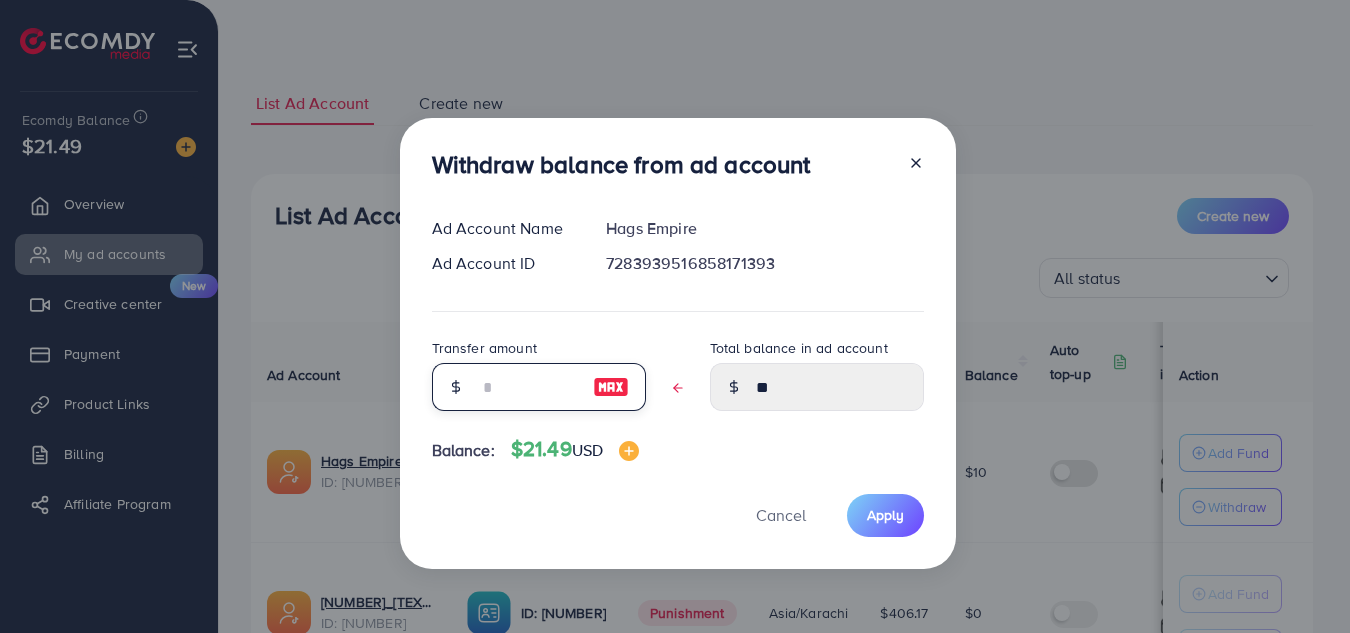 click at bounding box center (528, 387) 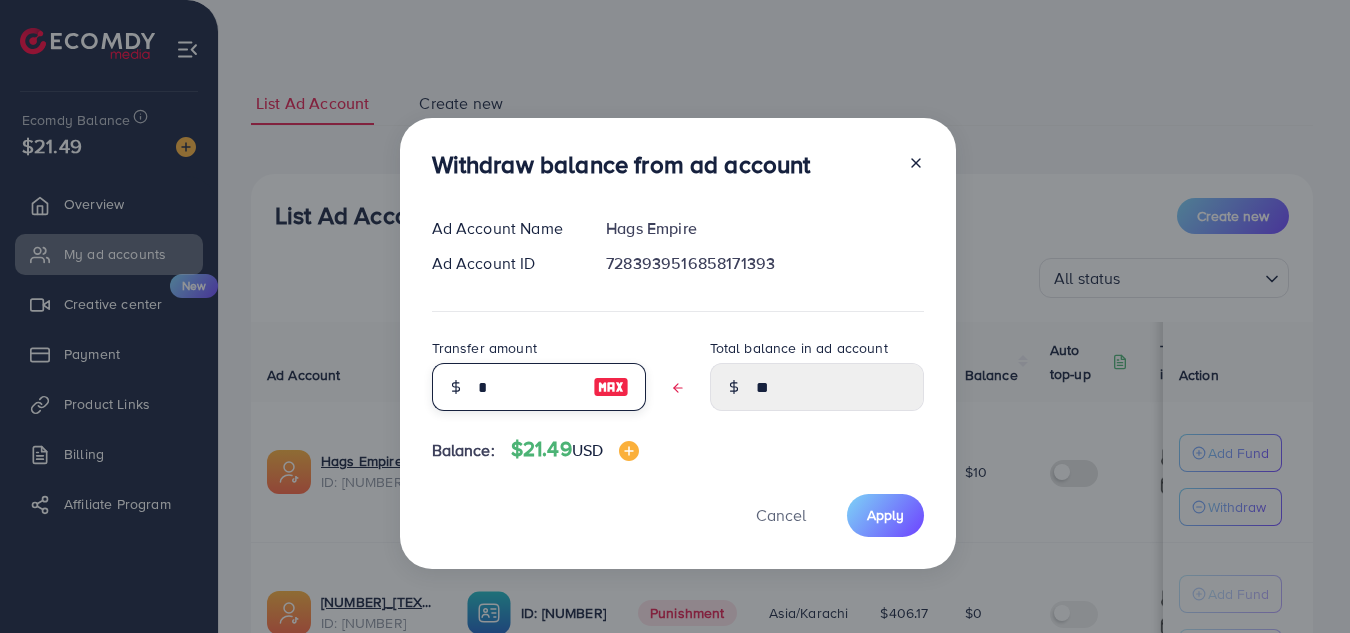 type on "****" 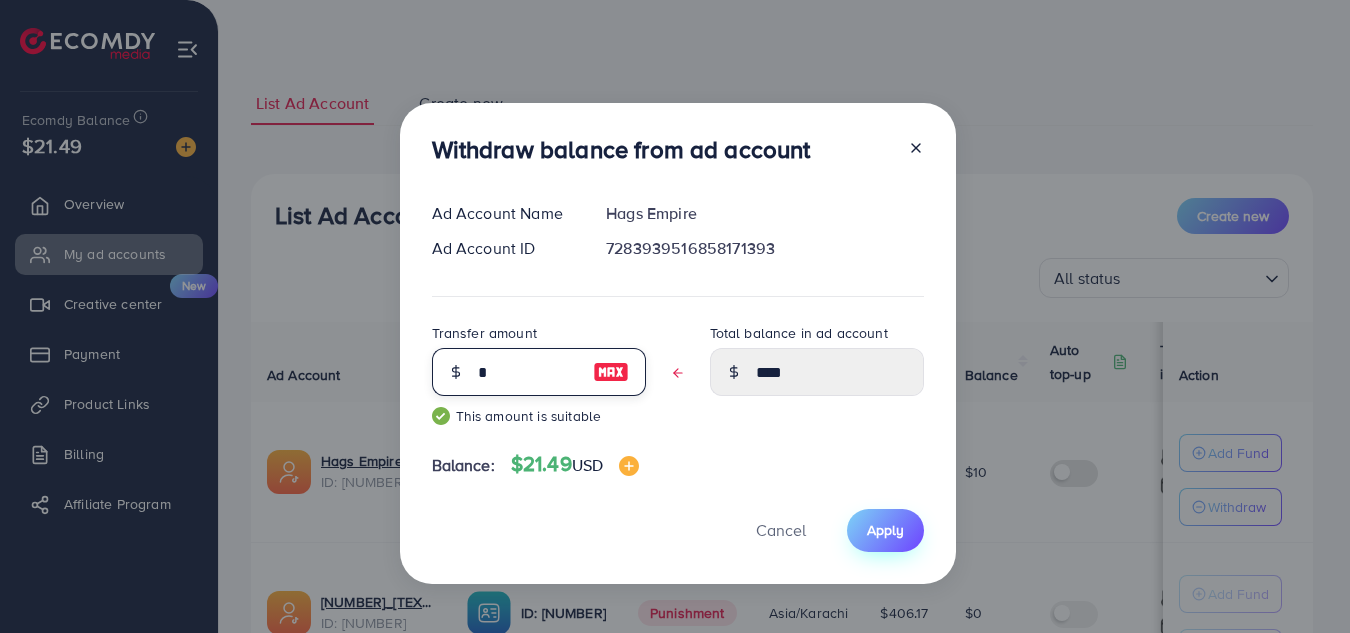 type on "*" 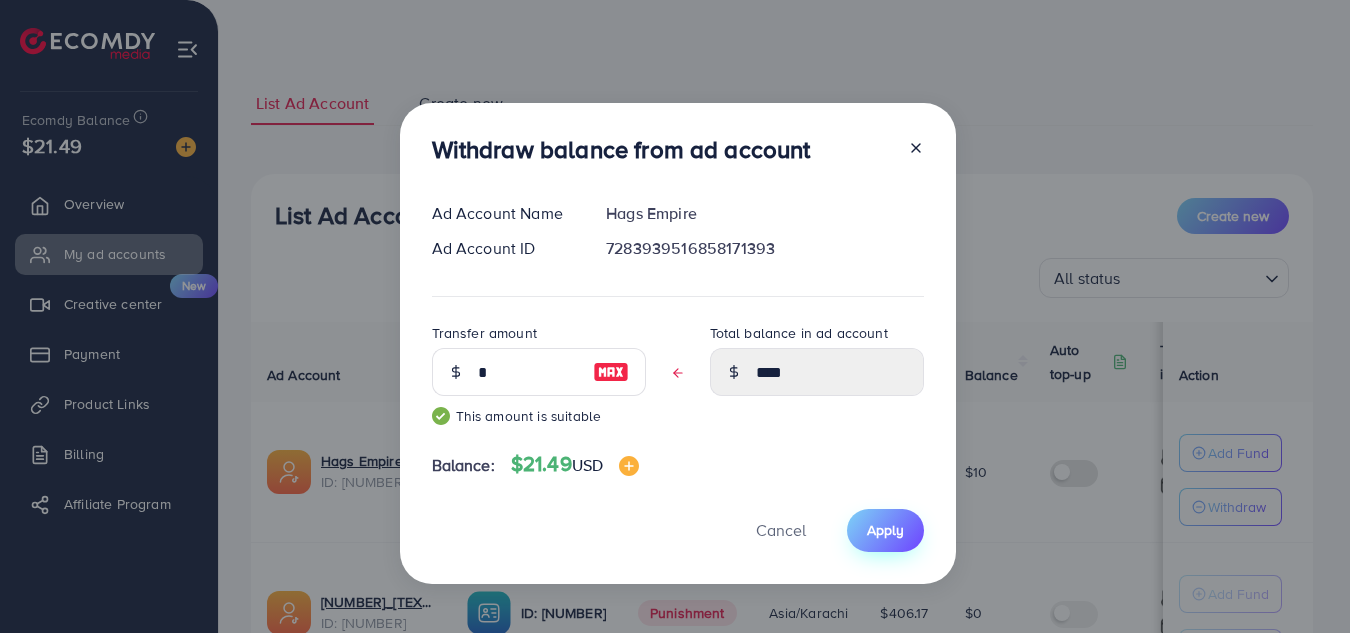 click on "Apply" at bounding box center (885, 530) 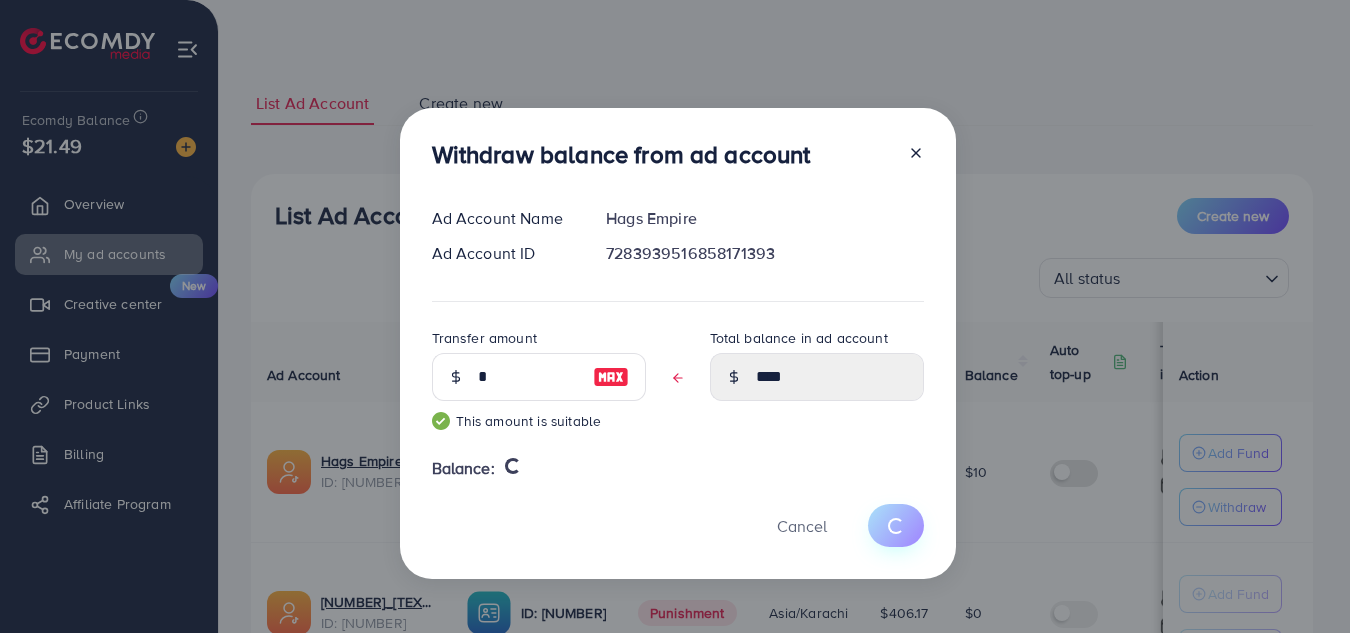 type 